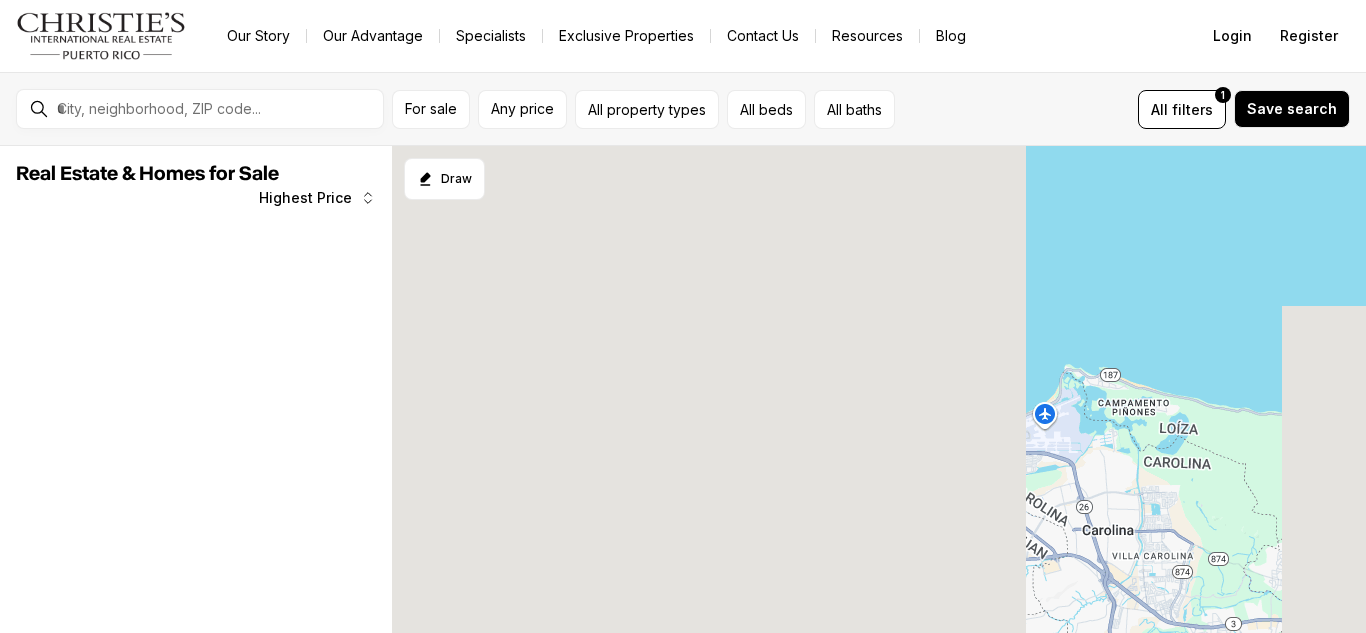 scroll, scrollTop: 0, scrollLeft: 0, axis: both 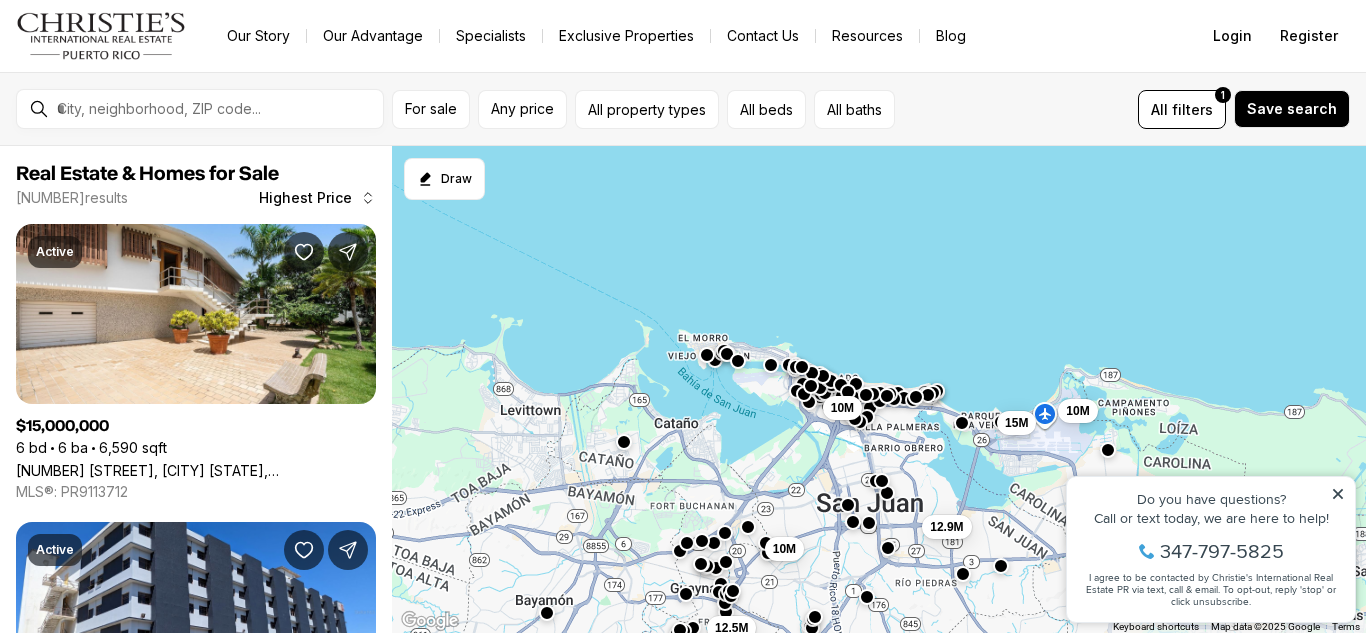 click 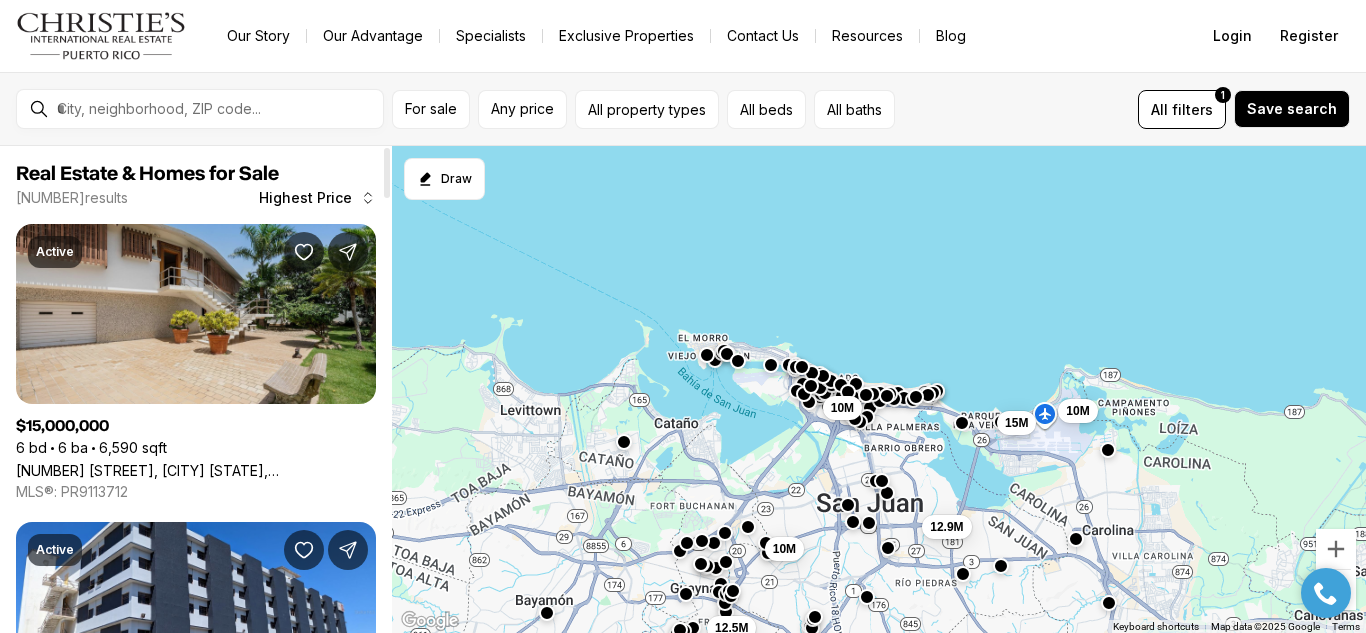 click on "[NUMBER] [STREET], [CITY] [STATE], [POSTAL_CODE]" at bounding box center [196, 470] 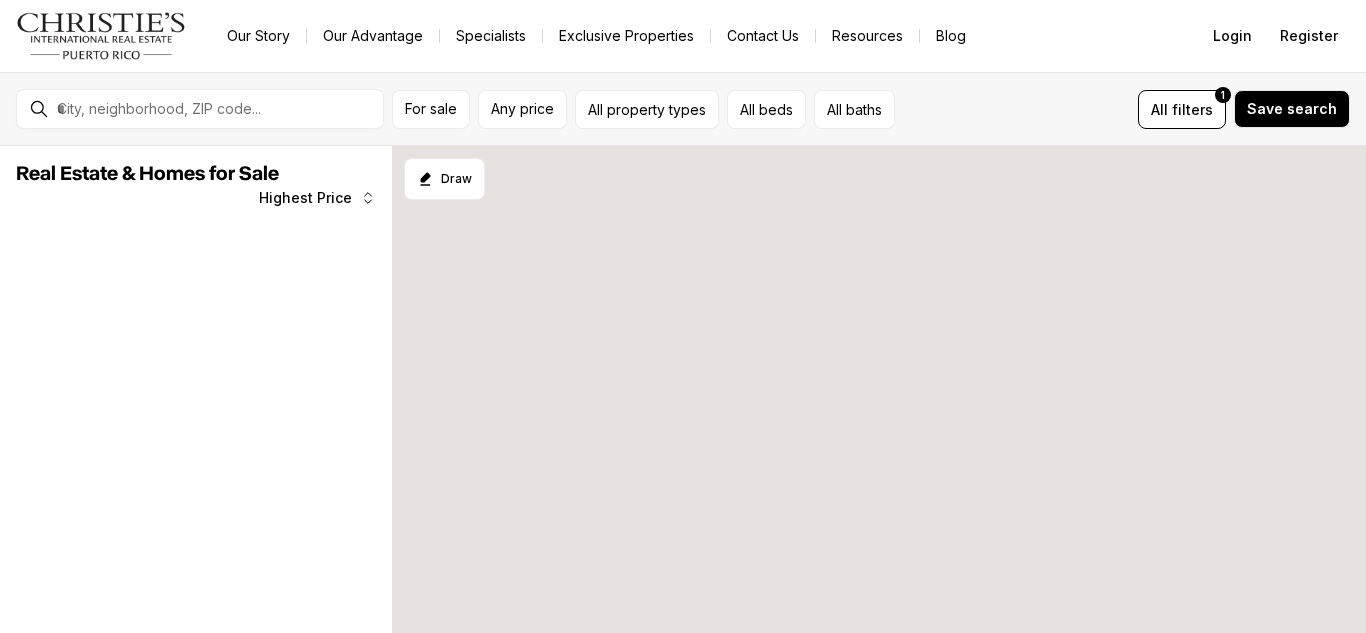 scroll, scrollTop: 0, scrollLeft: 0, axis: both 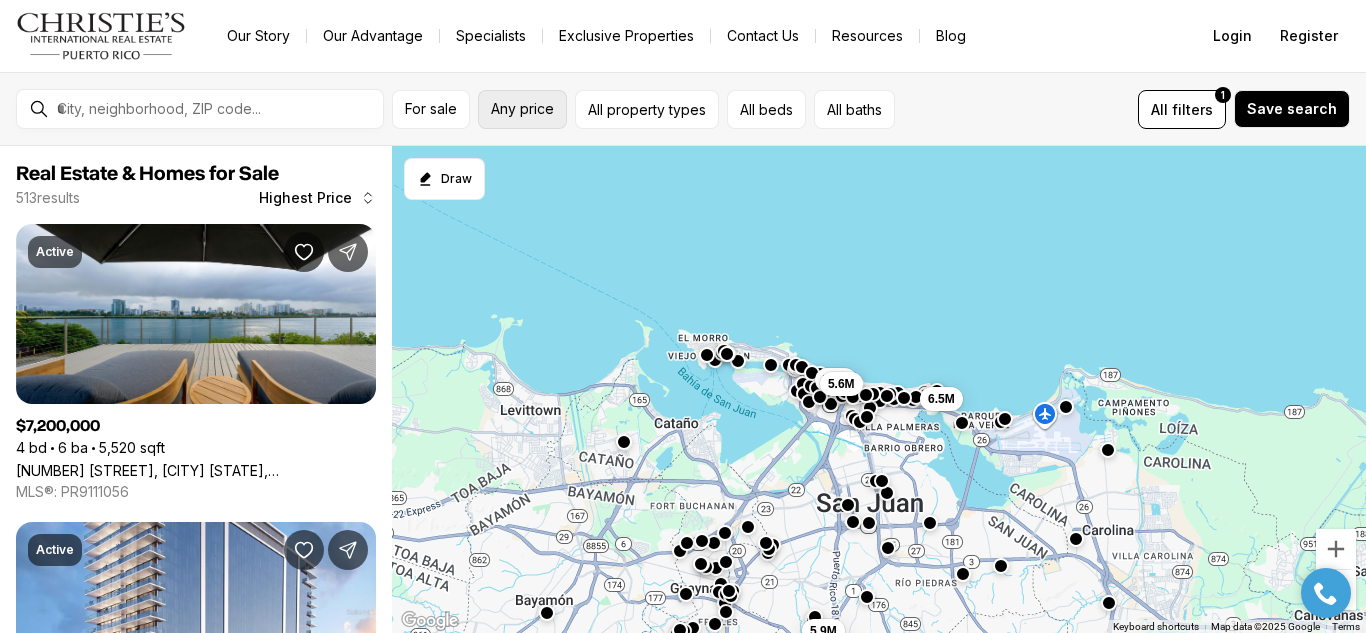 click on "Any price" at bounding box center [522, 109] 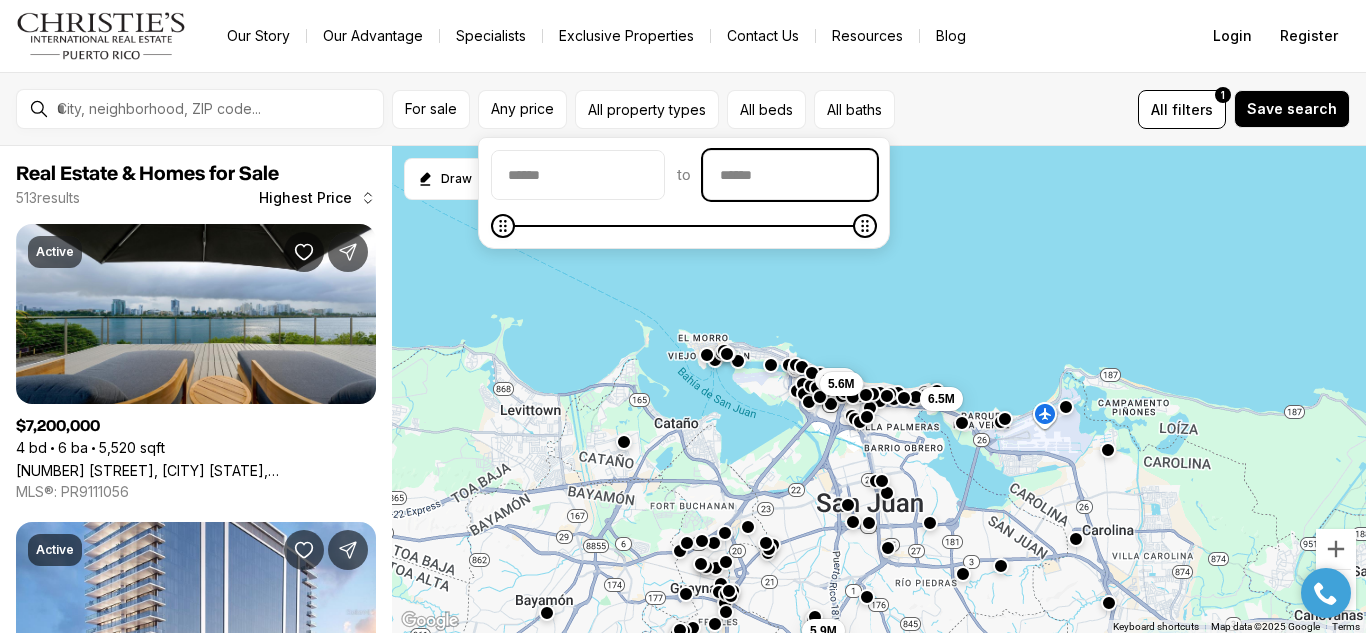 click at bounding box center [790, 175] 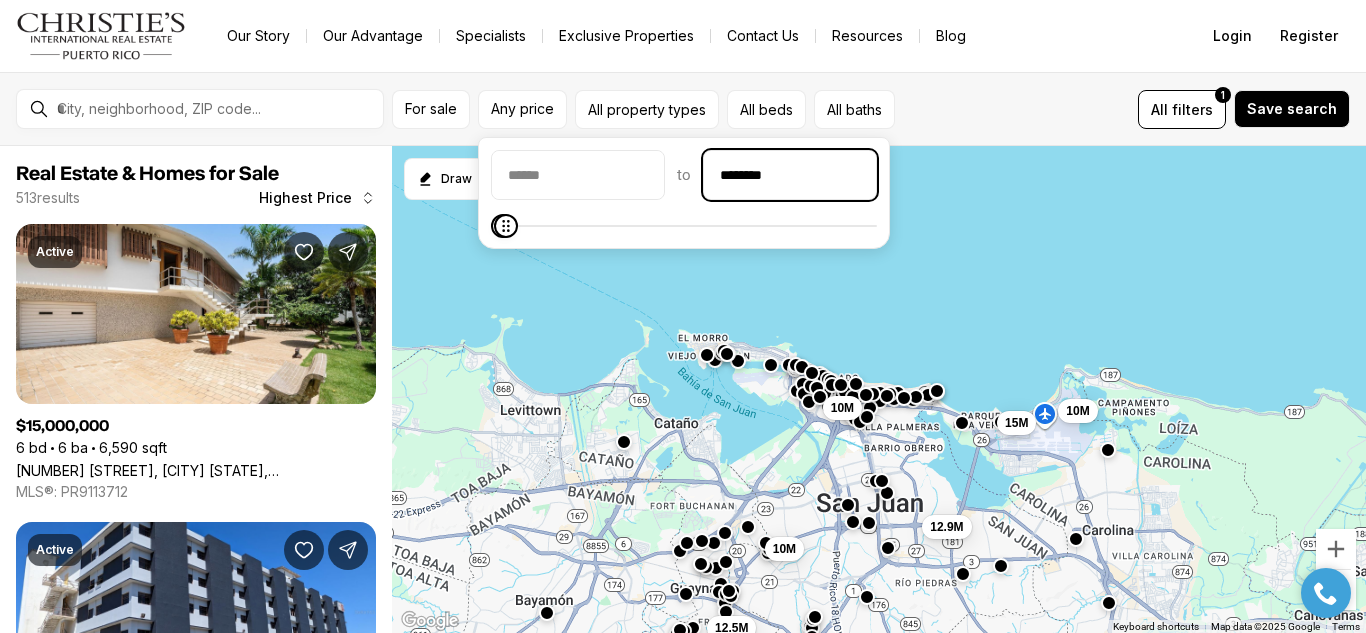type on "********" 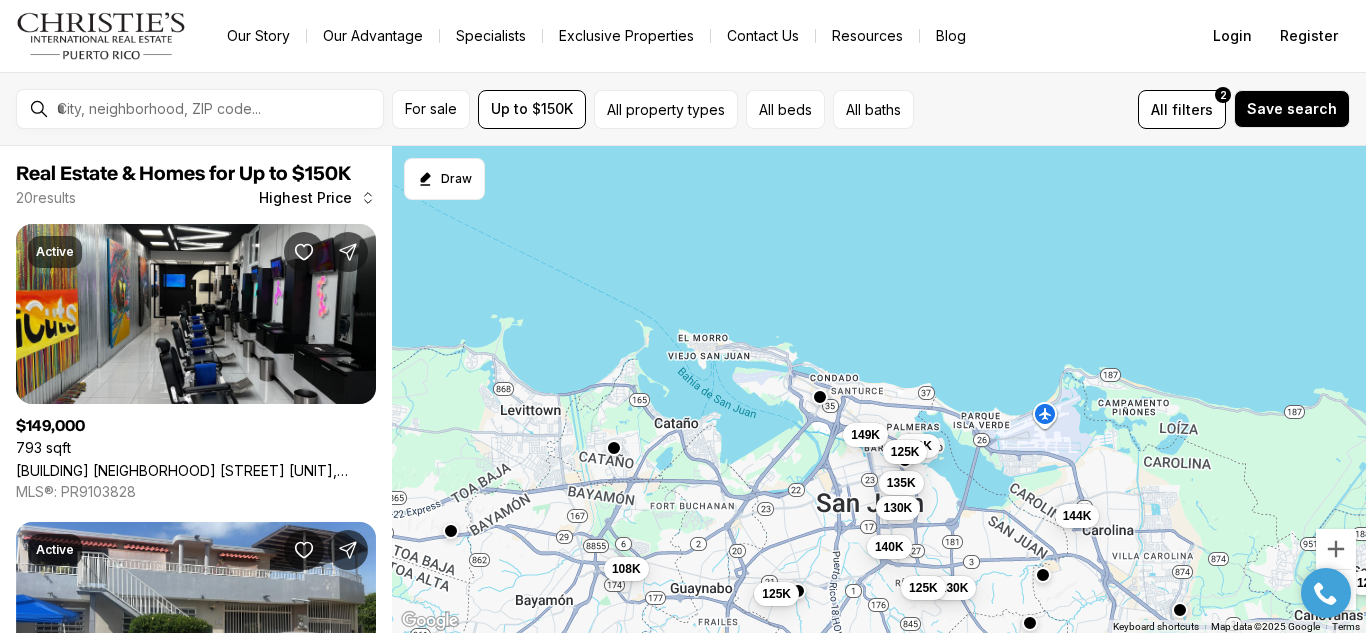 click on "For sale Up to $150K All property types All beds All baths All filters 2 Save search Draw to select your area. Tap a boundary to add a point. Cancel Save" at bounding box center [683, 109] 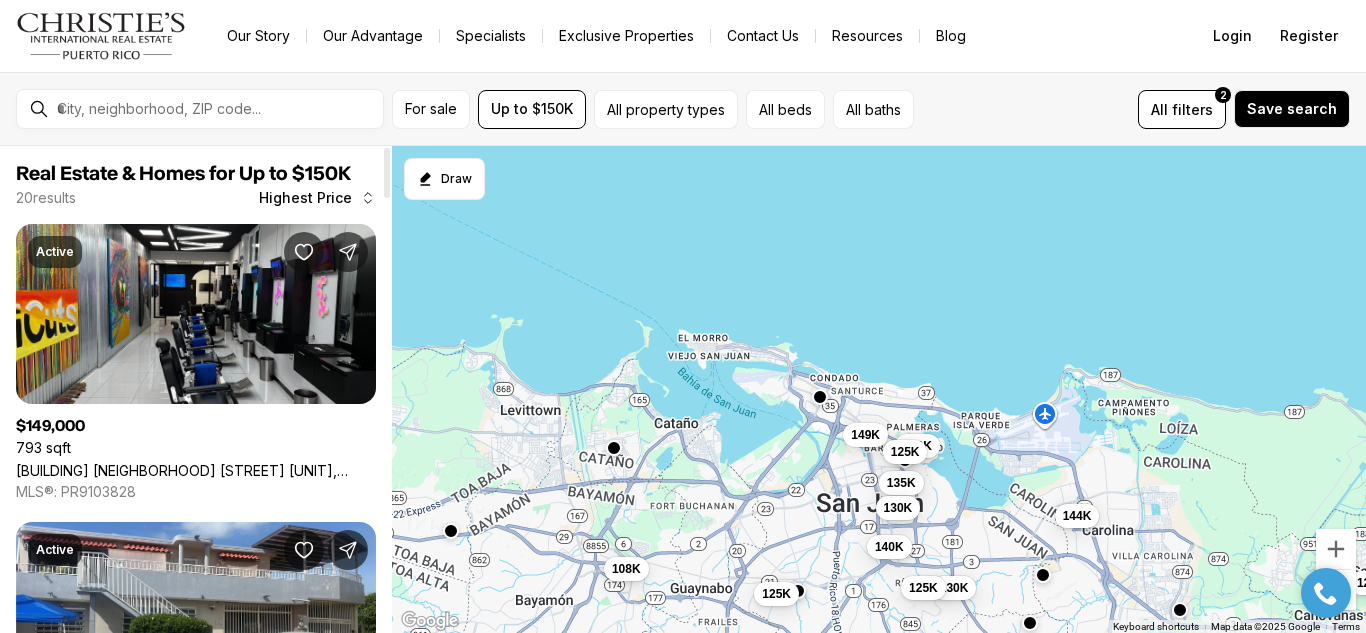 click on "20  results Highest Price" at bounding box center (196, 198) 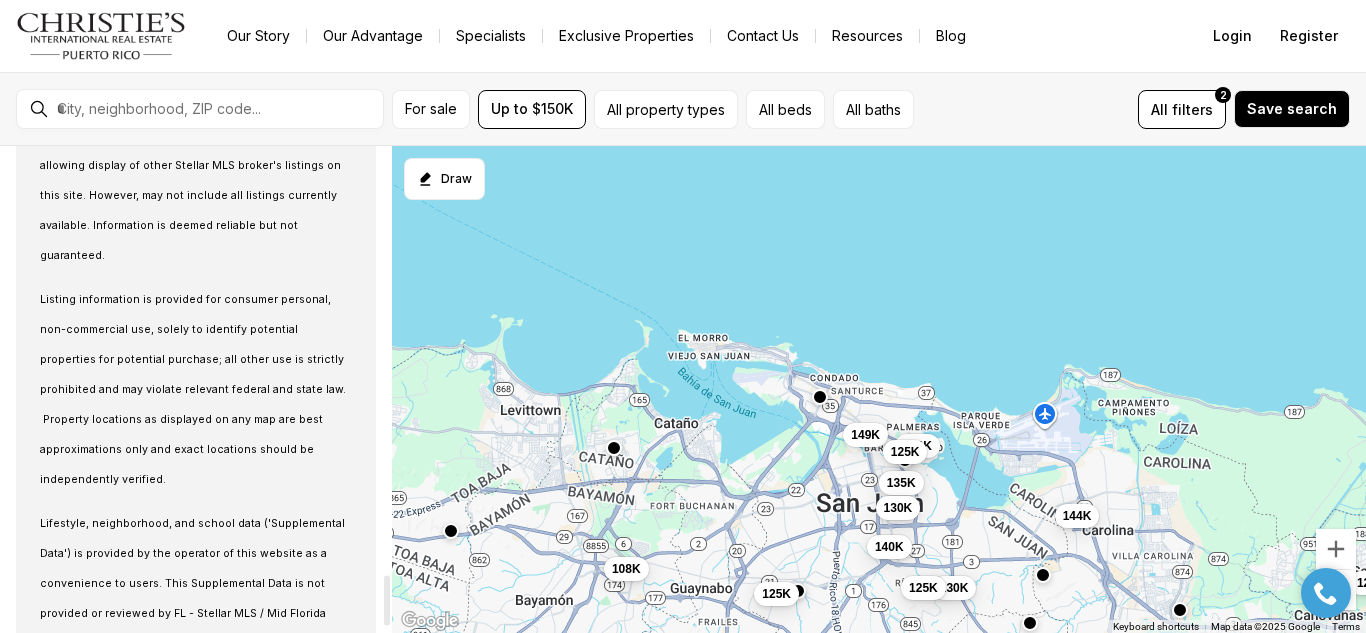 scroll, scrollTop: 4205, scrollLeft: 0, axis: vertical 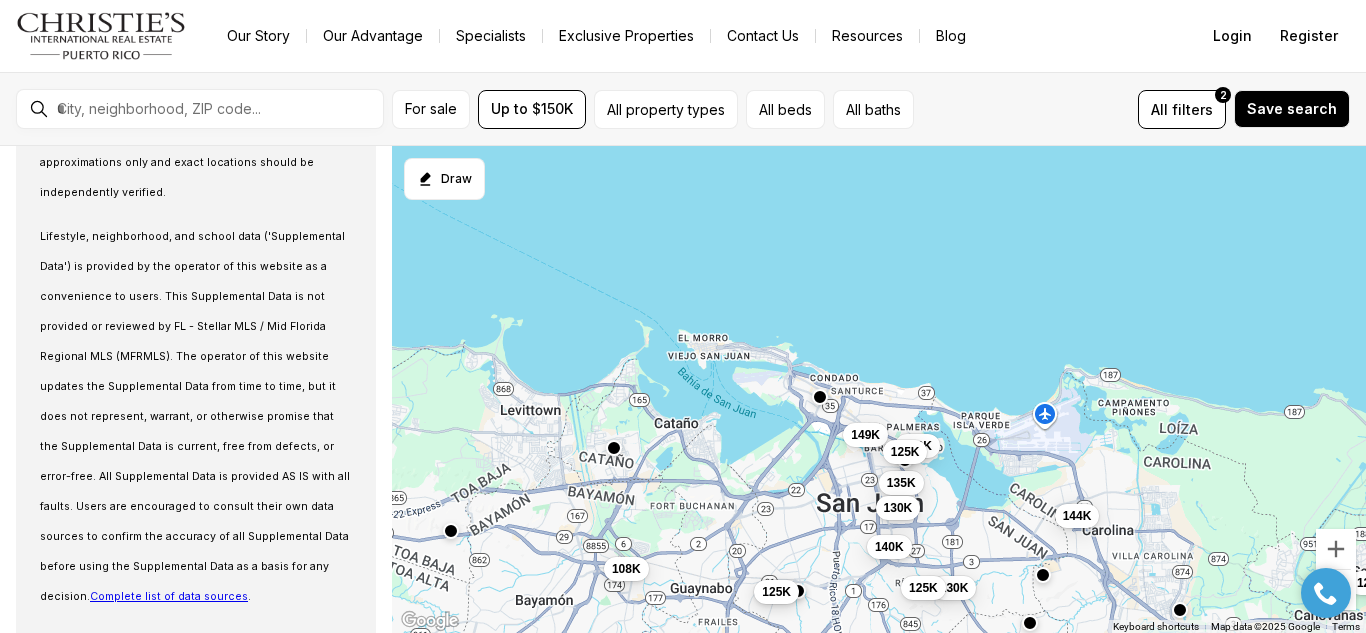 click on "125K" at bounding box center [776, 592] 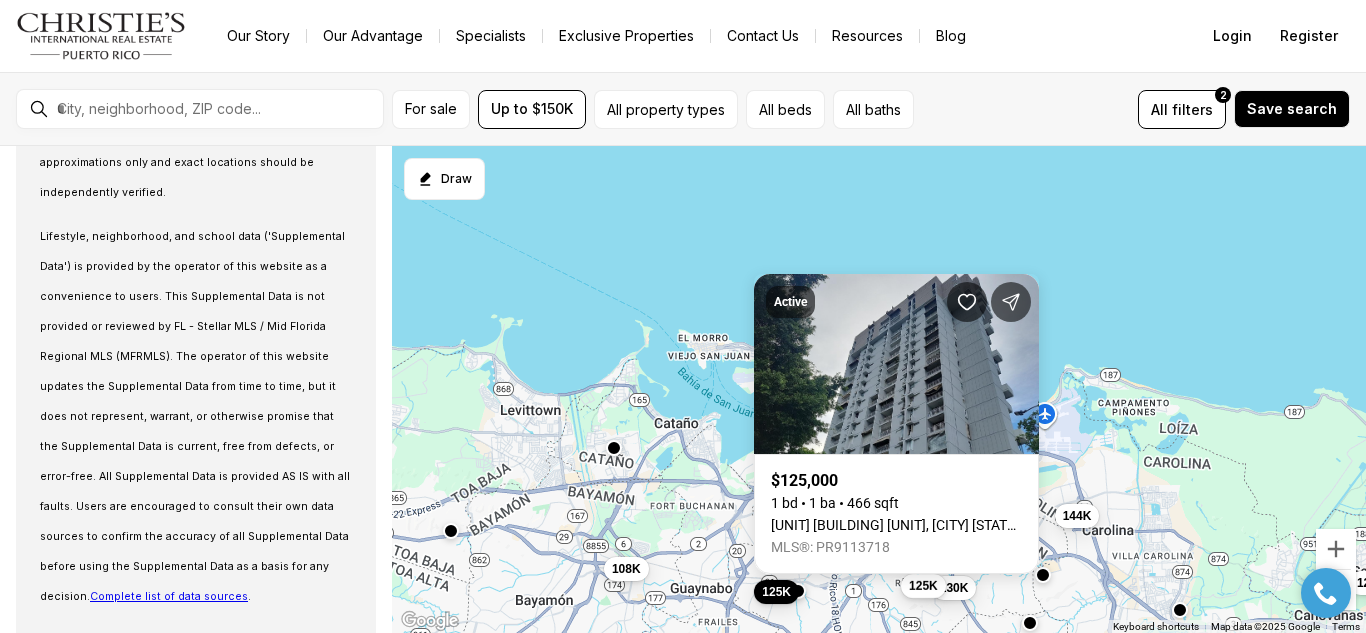 click on "125K" at bounding box center (923, 586) 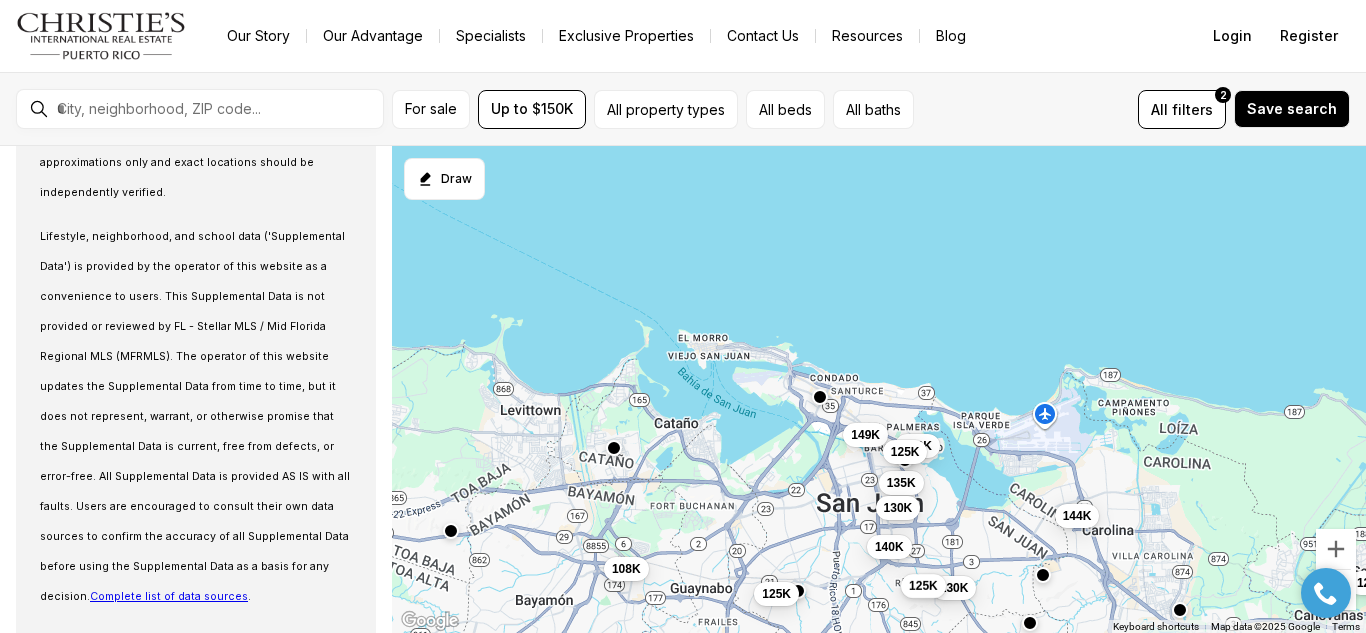 click on "125K" at bounding box center [923, 586] 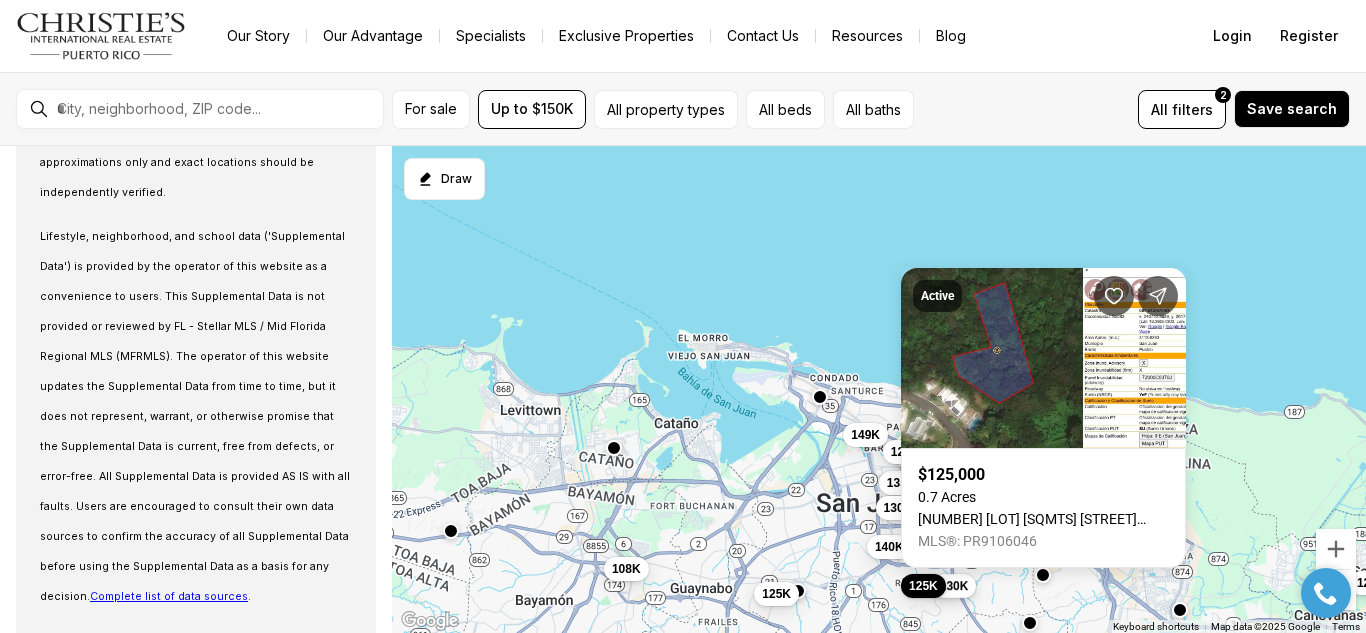 click on "130K" at bounding box center (954, 586) 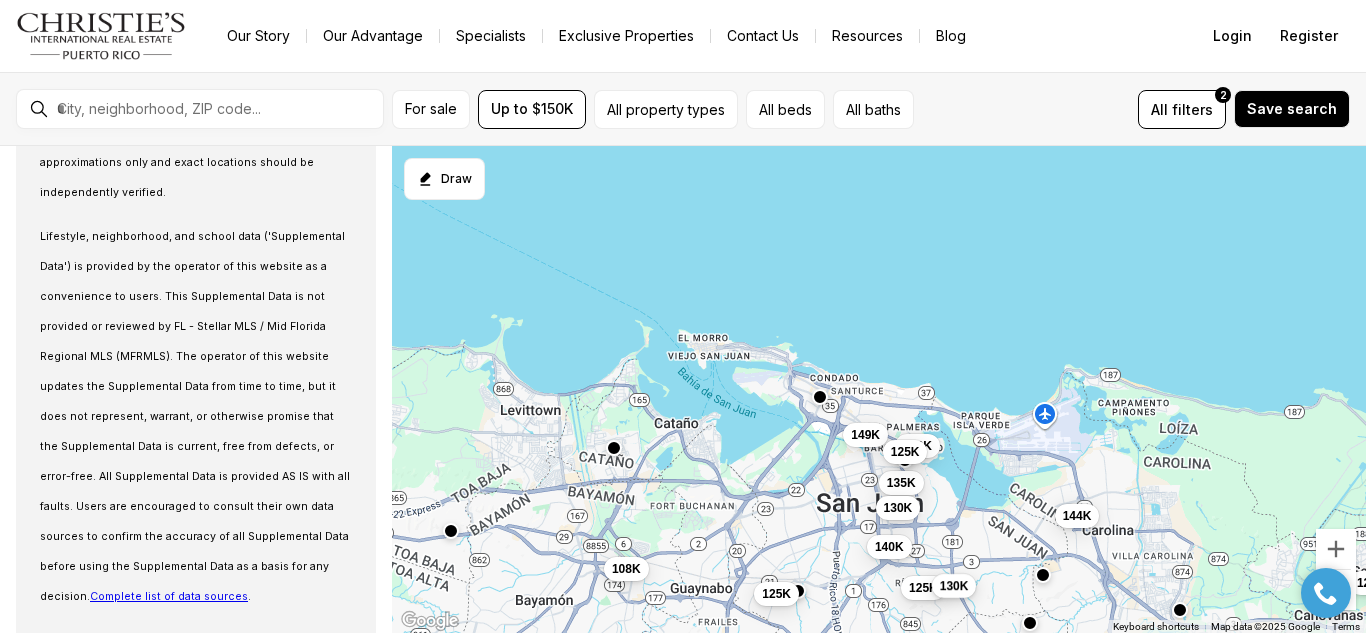 click on "130K" at bounding box center (954, 586) 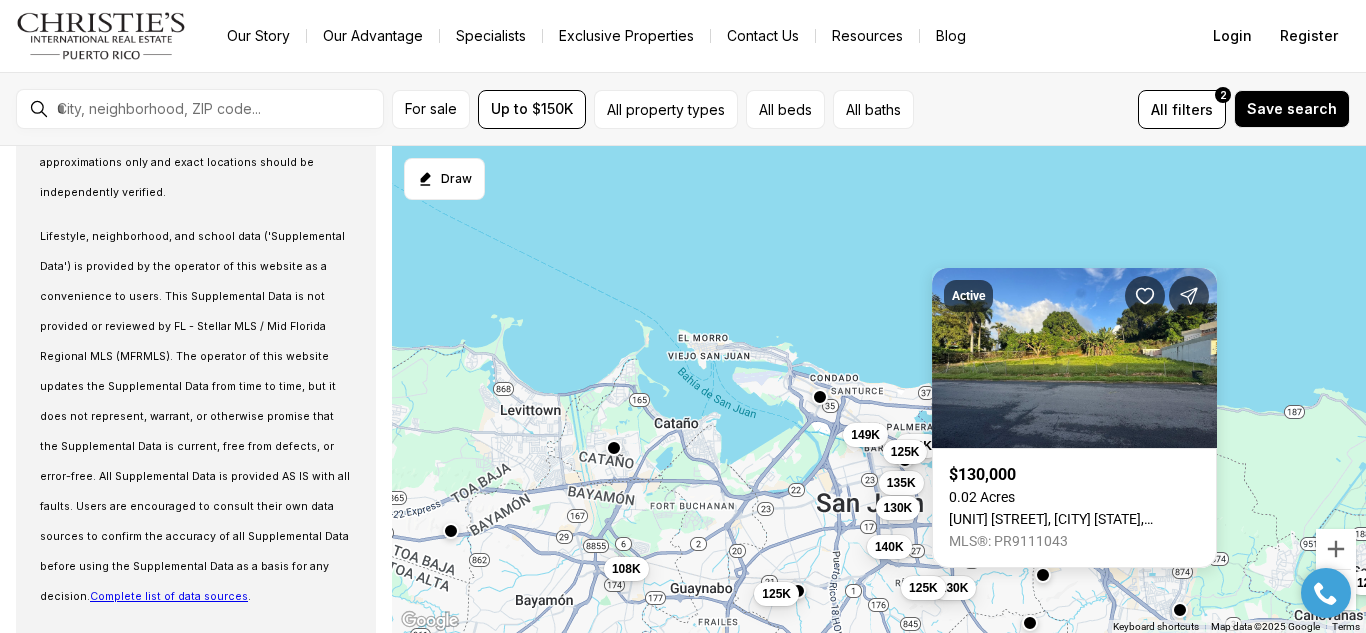 click on "149K 144K 140K 140K 135K 130K 130K 125K 125K 125K 125K 108K" at bounding box center (879, 390) 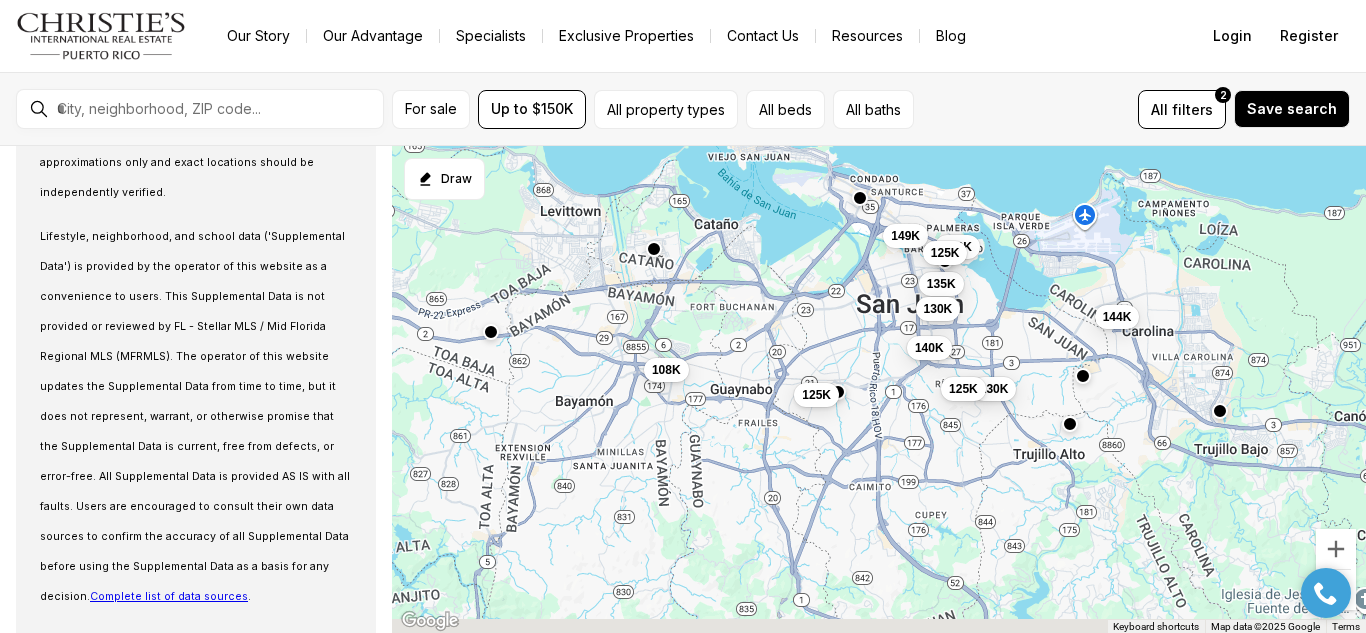 drag, startPoint x: 1126, startPoint y: 608, endPoint x: 1171, endPoint y: 401, distance: 211.83484 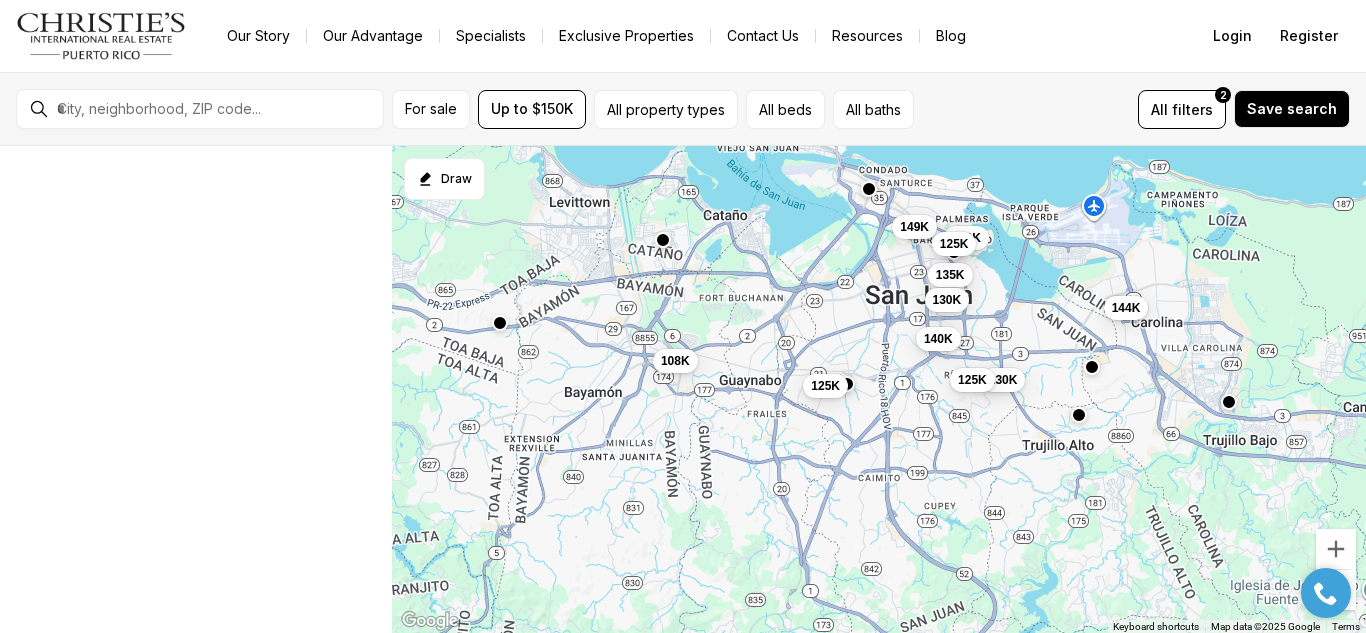scroll, scrollTop: 0, scrollLeft: 0, axis: both 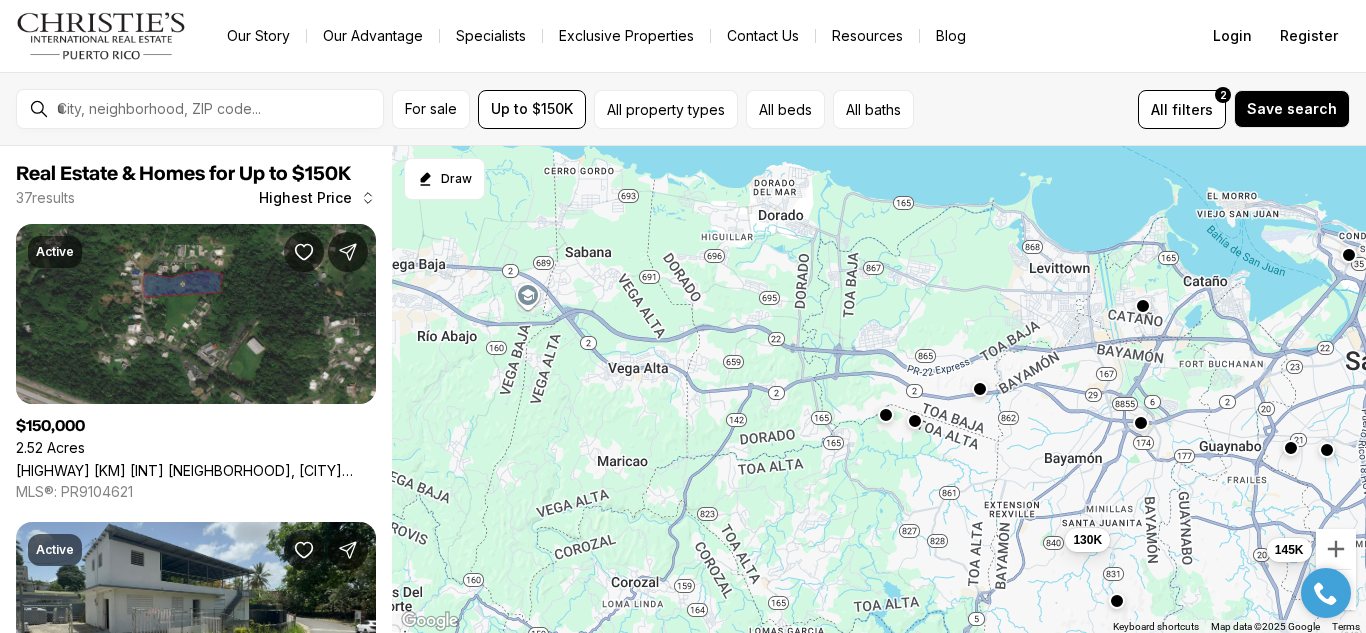 drag, startPoint x: 885, startPoint y: 488, endPoint x: 1365, endPoint y: 551, distance: 484.11673 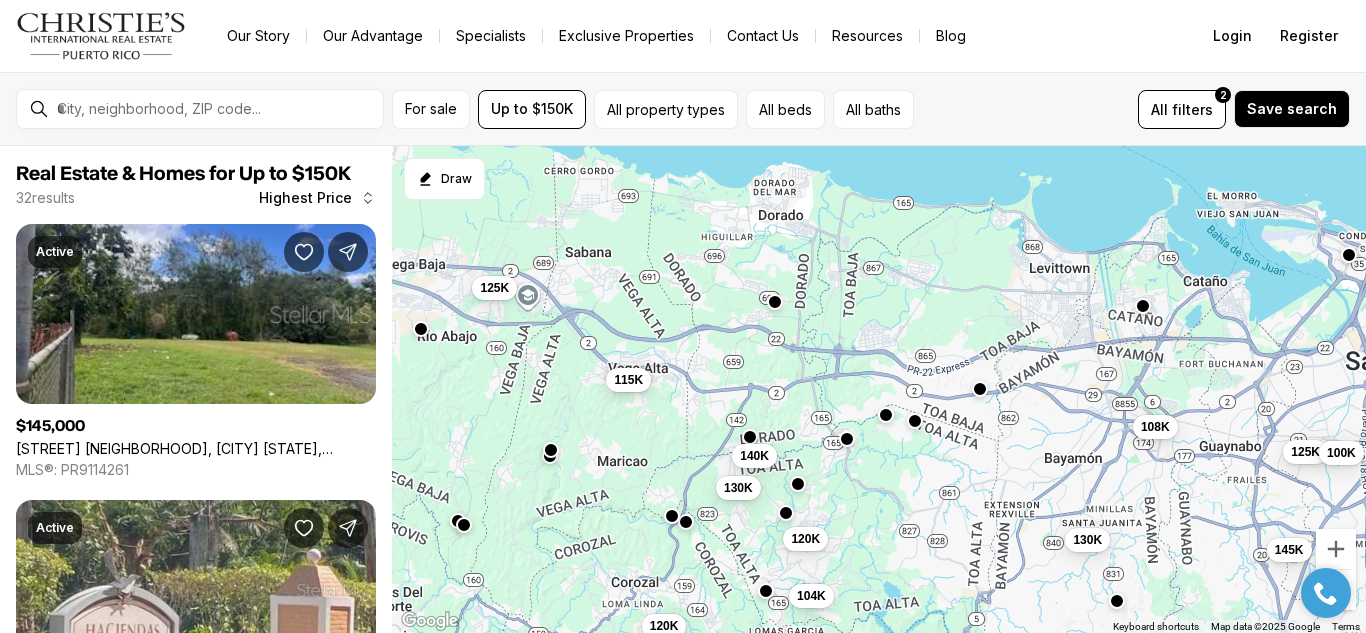 click on "115K" at bounding box center [628, 380] 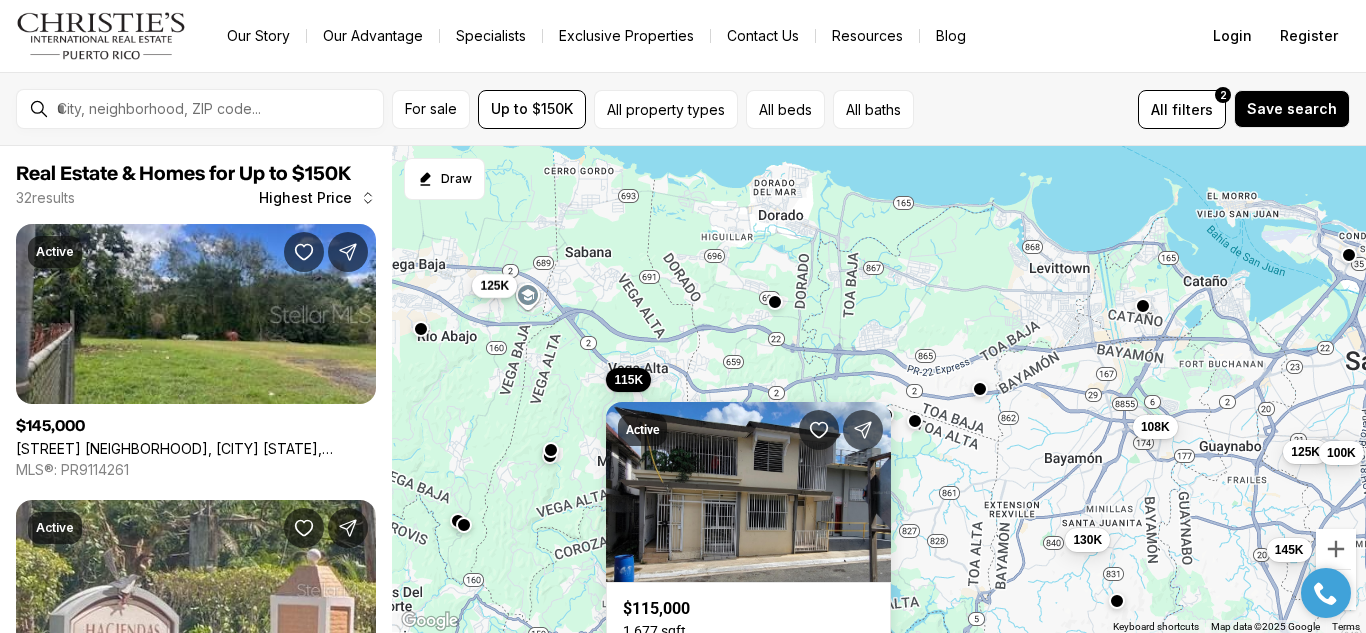 click on "125K" at bounding box center (494, 286) 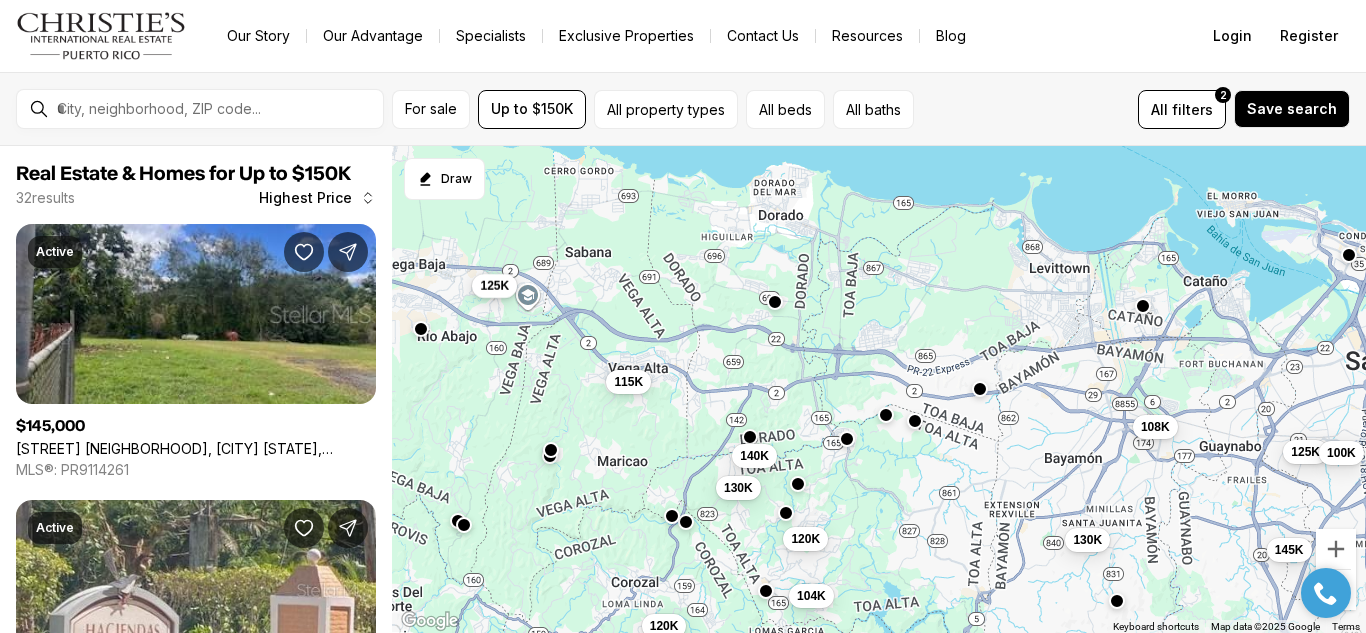 click on "125K" at bounding box center (494, 286) 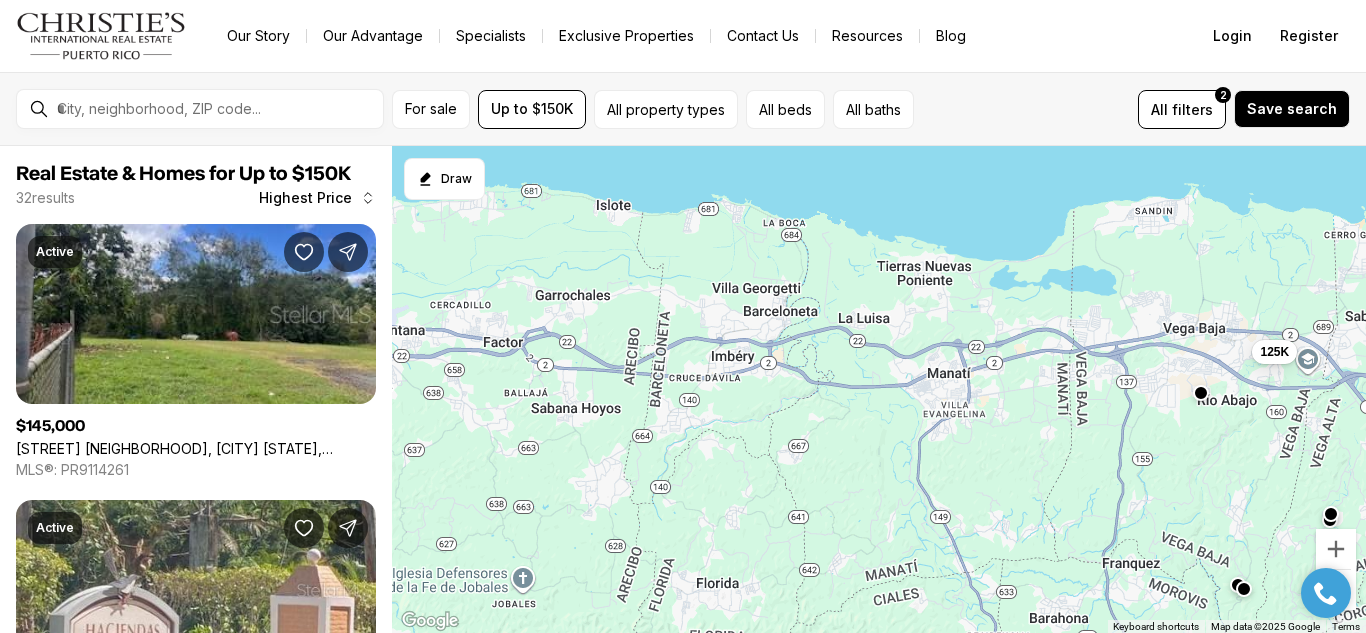 drag, startPoint x: 553, startPoint y: 237, endPoint x: 1340, endPoint y: 303, distance: 789.76263 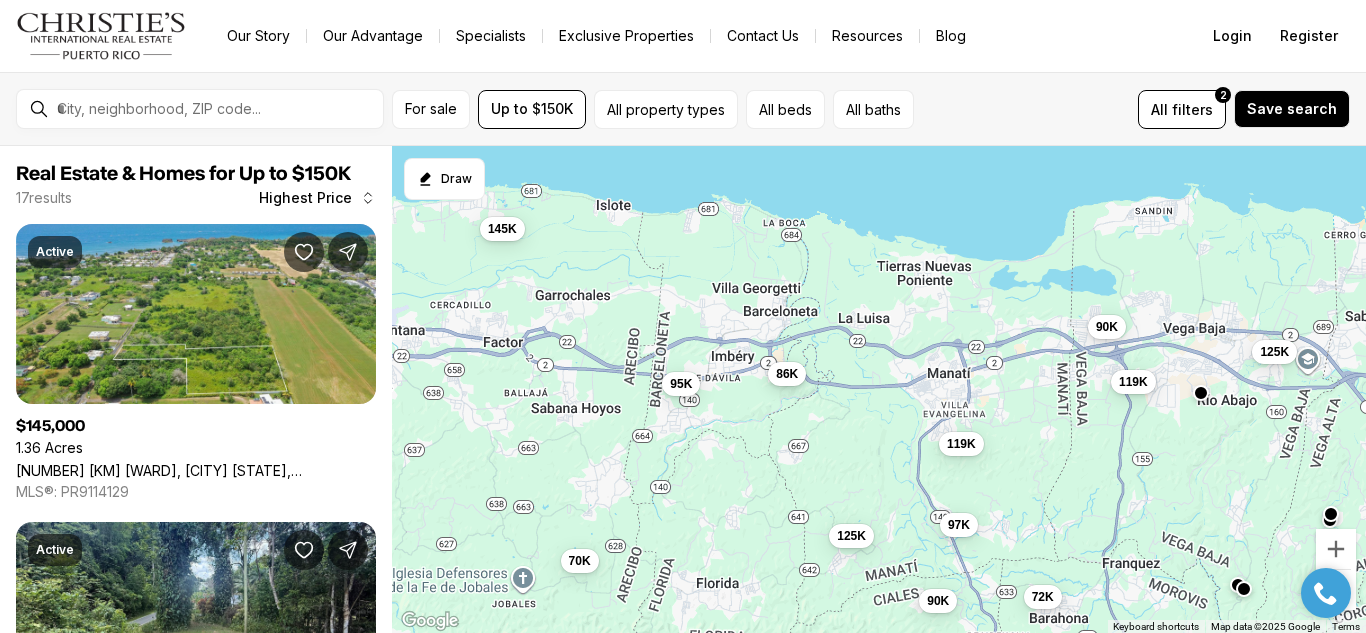 click on "86K" at bounding box center (787, 374) 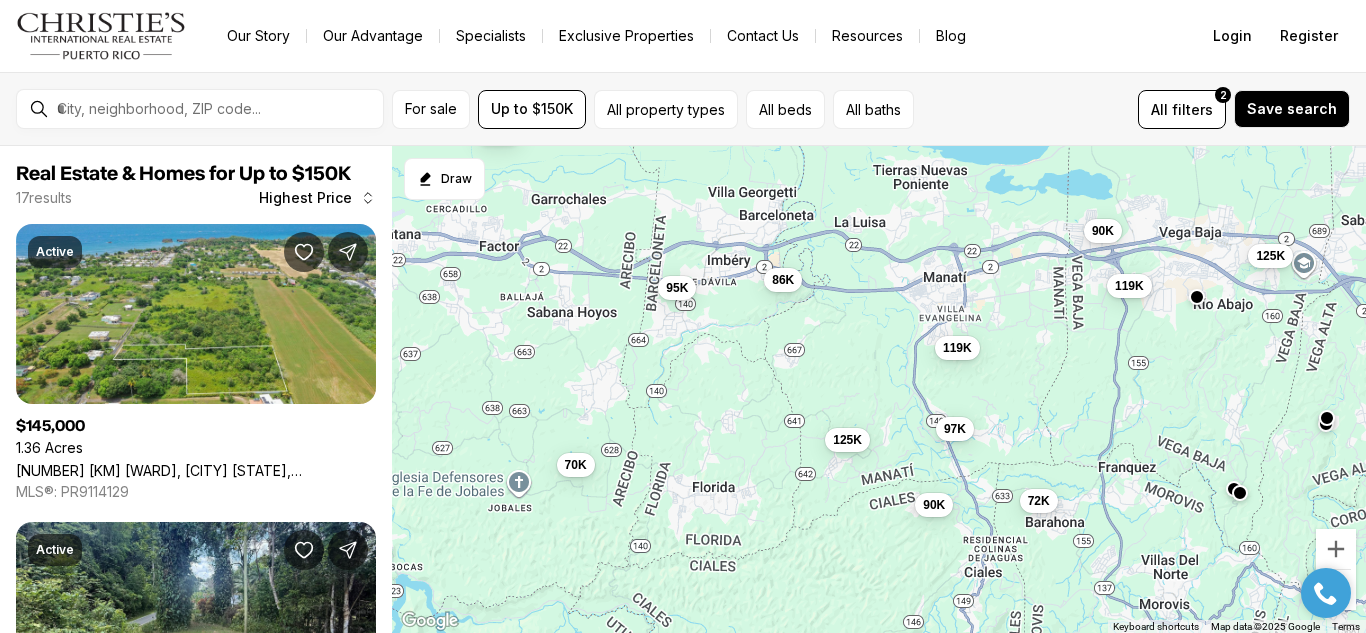 drag, startPoint x: 796, startPoint y: 312, endPoint x: 792, endPoint y: 211, distance: 101.07918 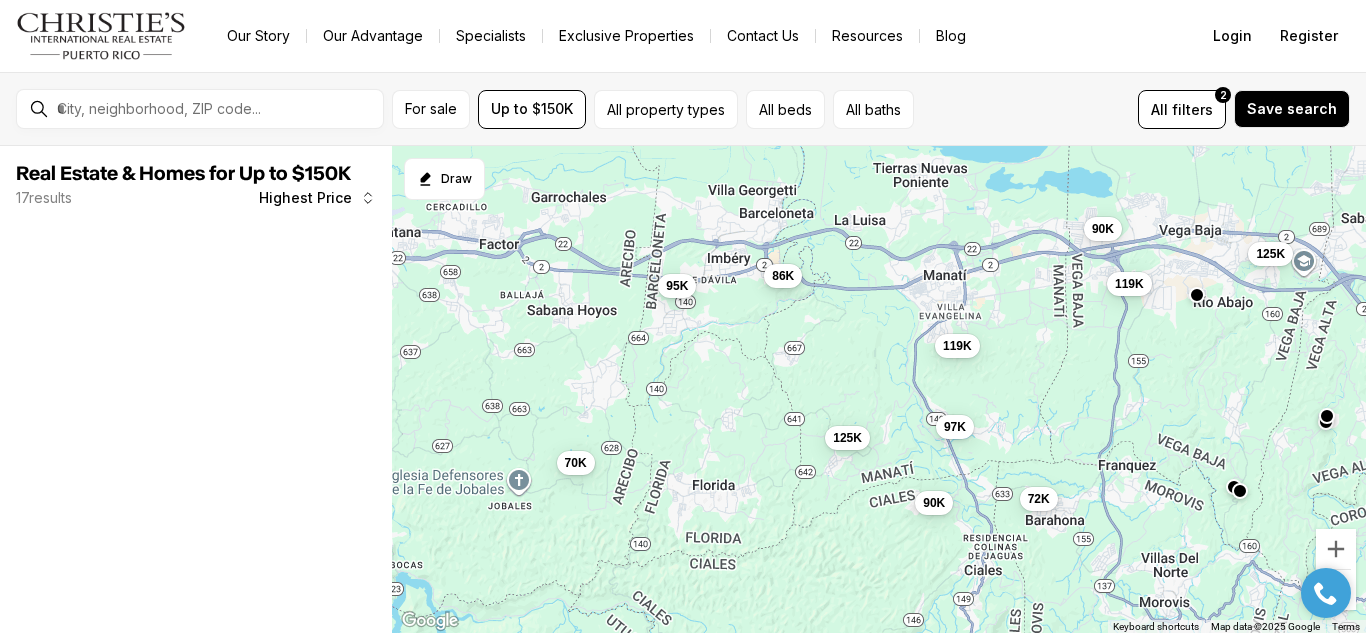click on "86K" at bounding box center [783, 276] 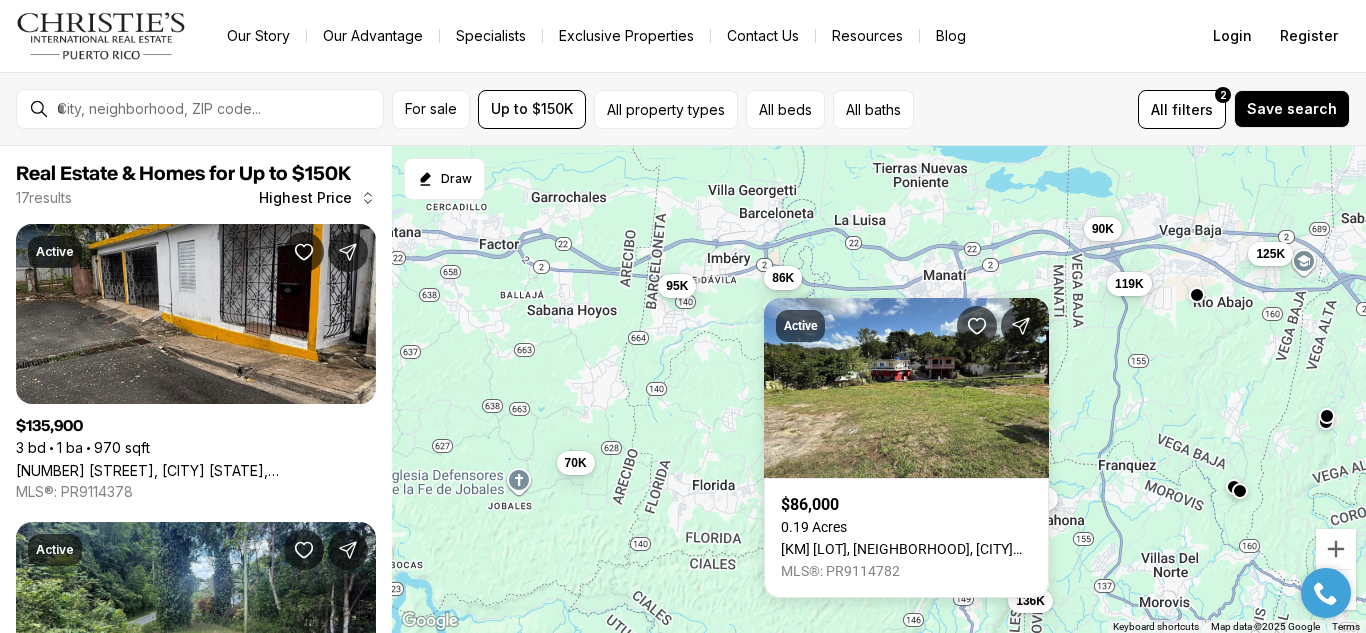 click on "125K 125K 119K 119K 97K 95K 90K 90K 86K 72K 70K 136K" at bounding box center [879, 390] 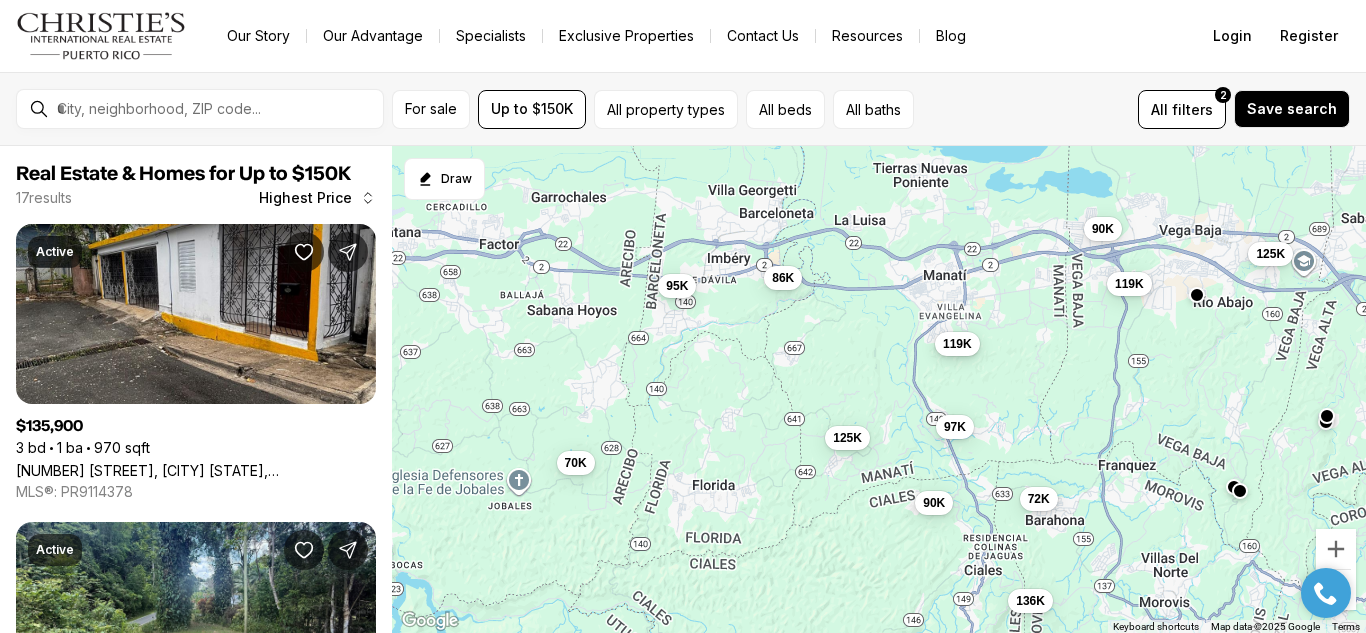 click on "119K" at bounding box center [957, 344] 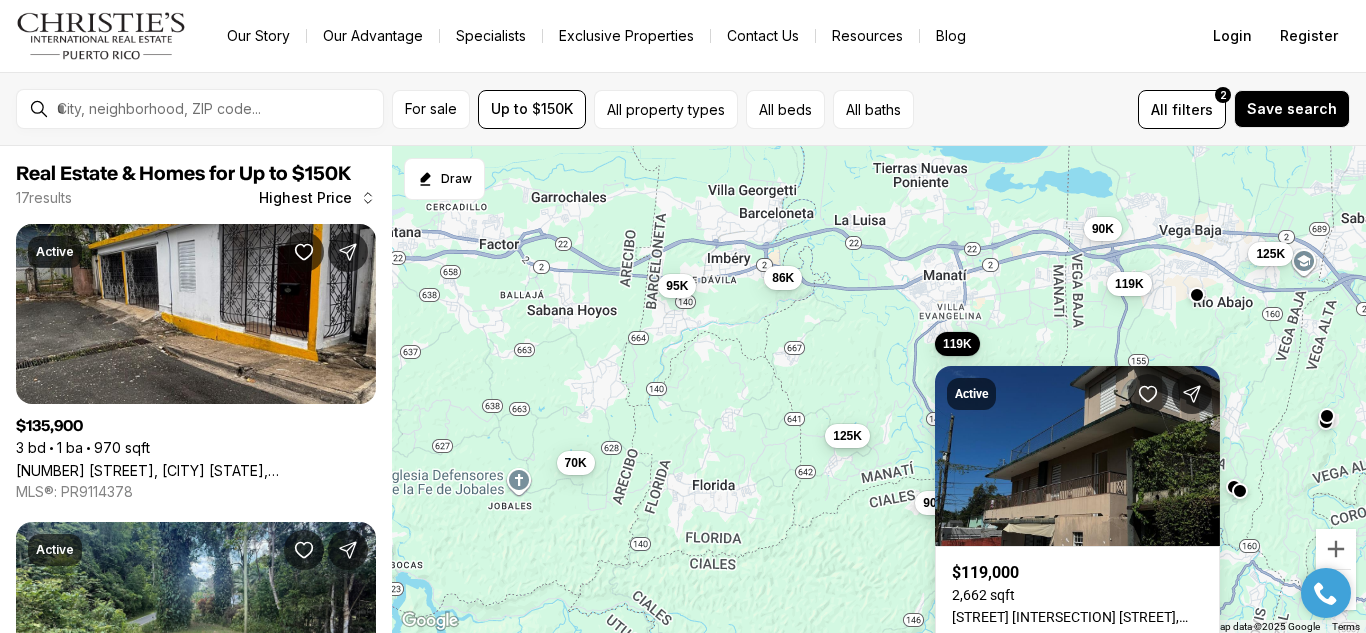 click on "125K 125K 119K 119K 97K 95K 90K 90K 86K 72K 70K 136K" at bounding box center [879, 390] 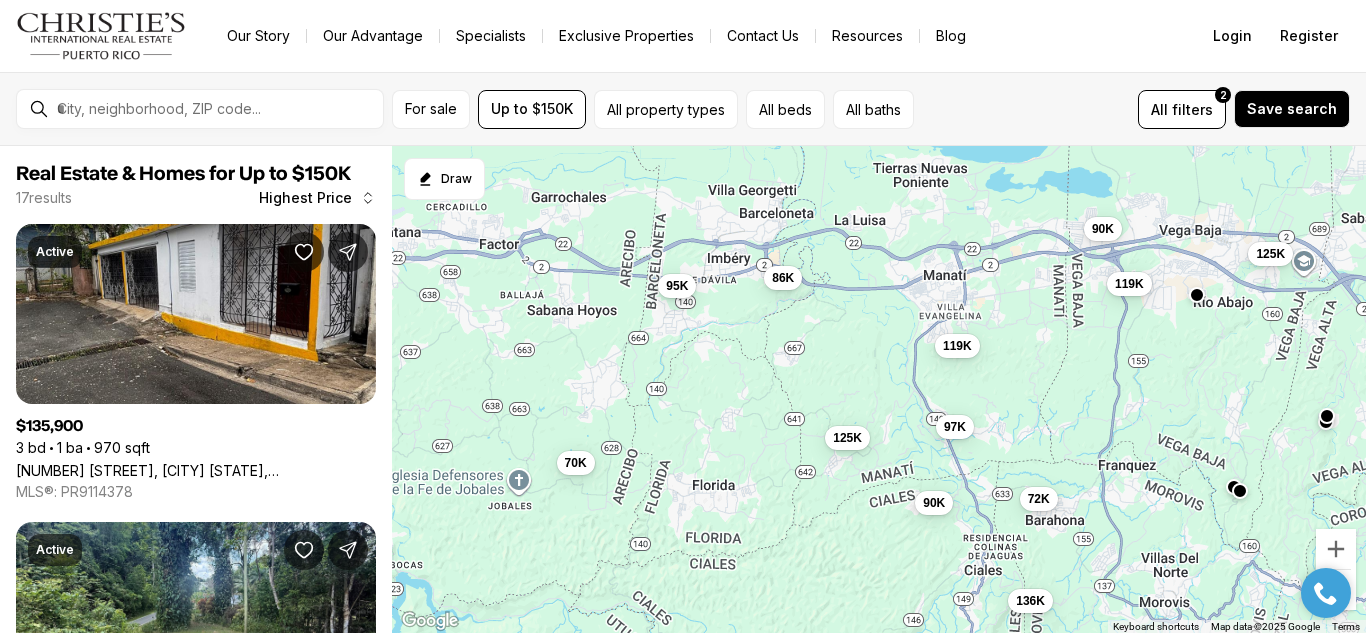 click on "125K" at bounding box center [847, 438] 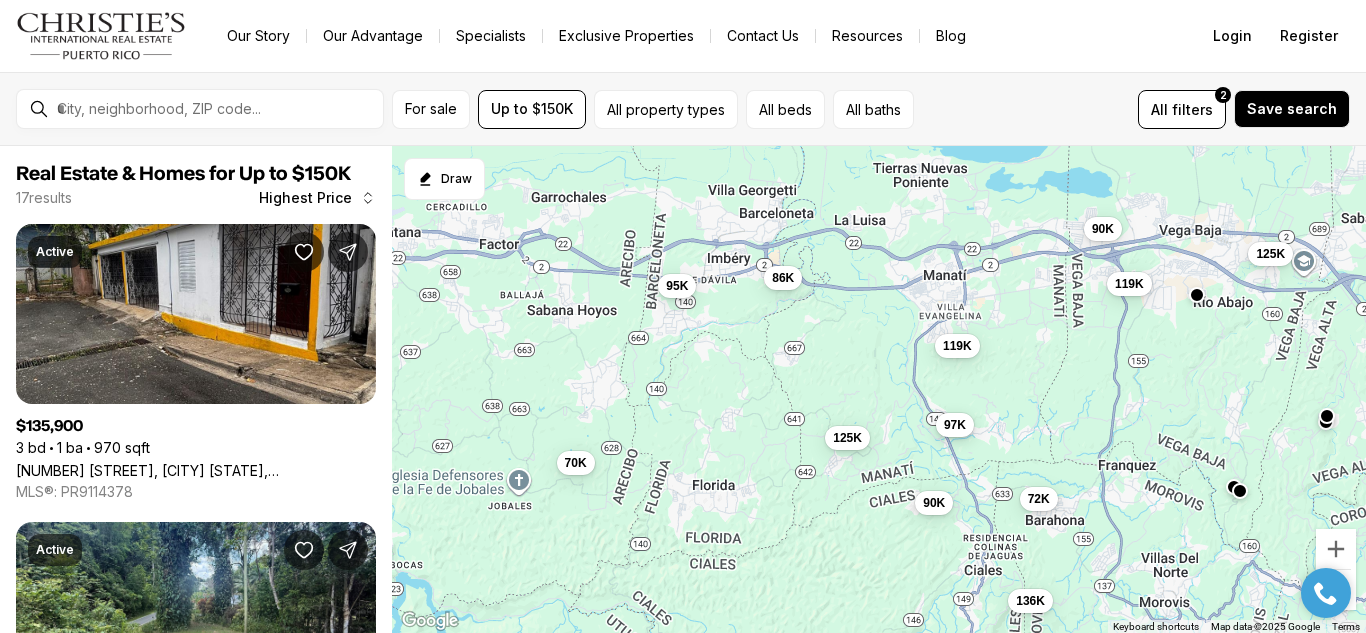click on "97K" at bounding box center (955, 425) 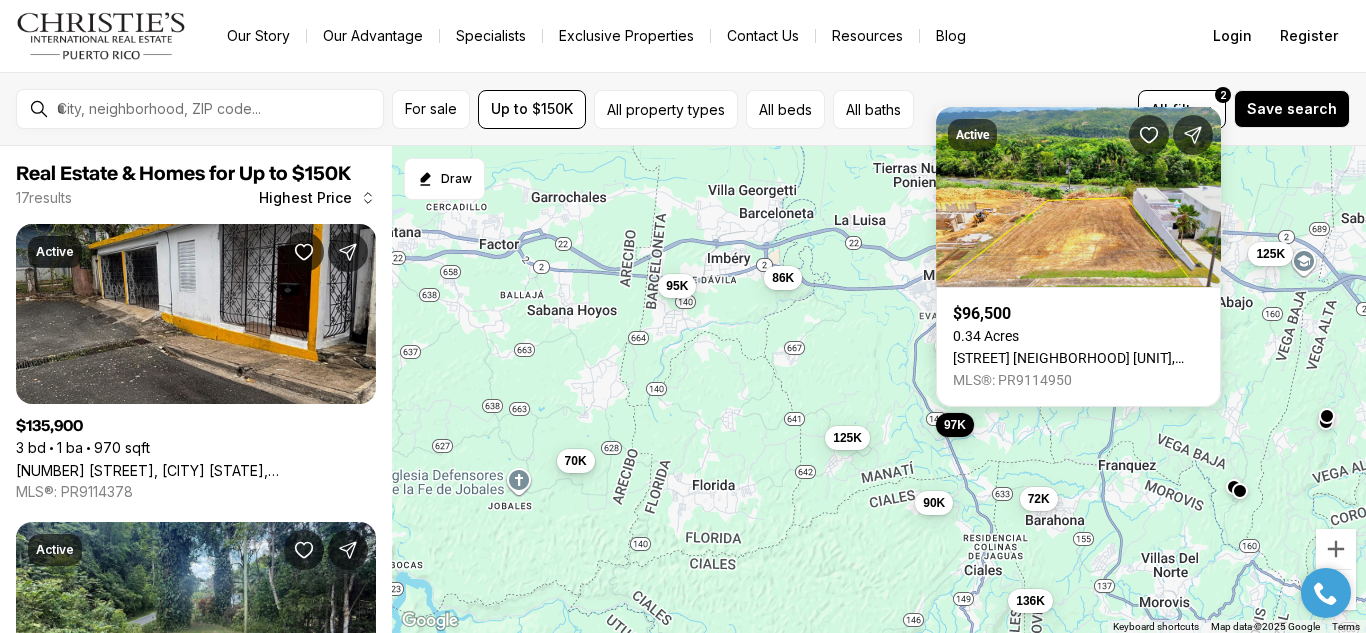 click on "70K" at bounding box center [576, 461] 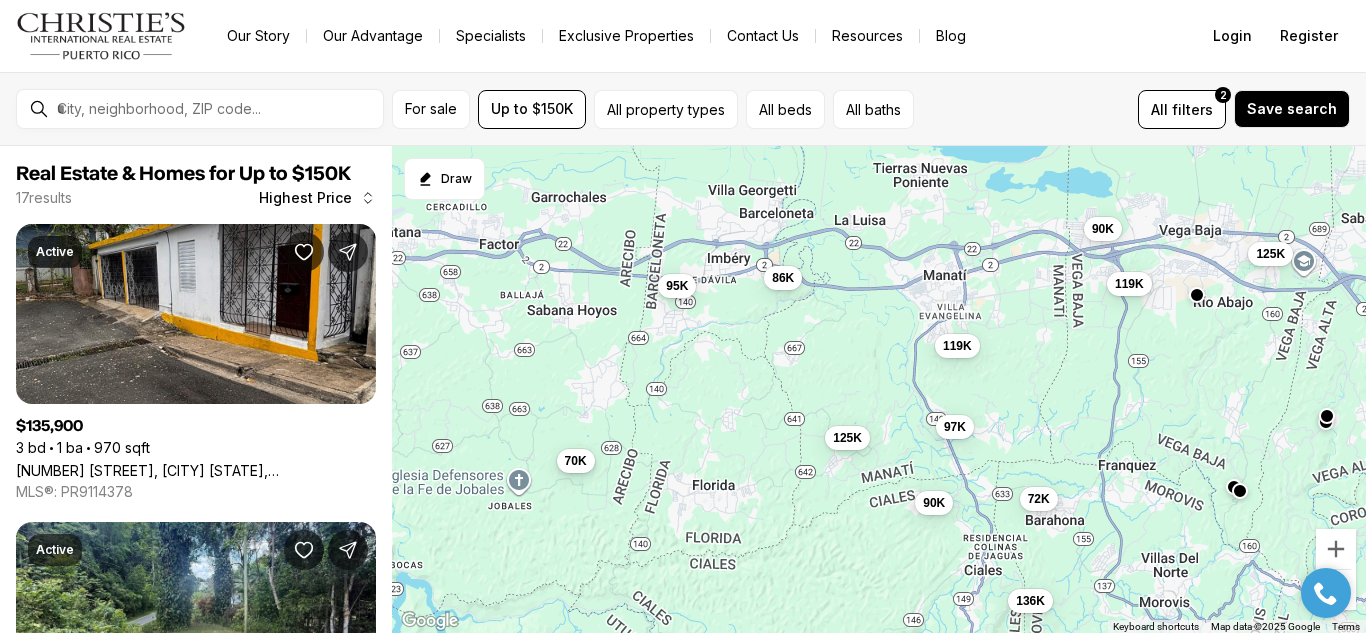 click on "70K" at bounding box center [576, 461] 